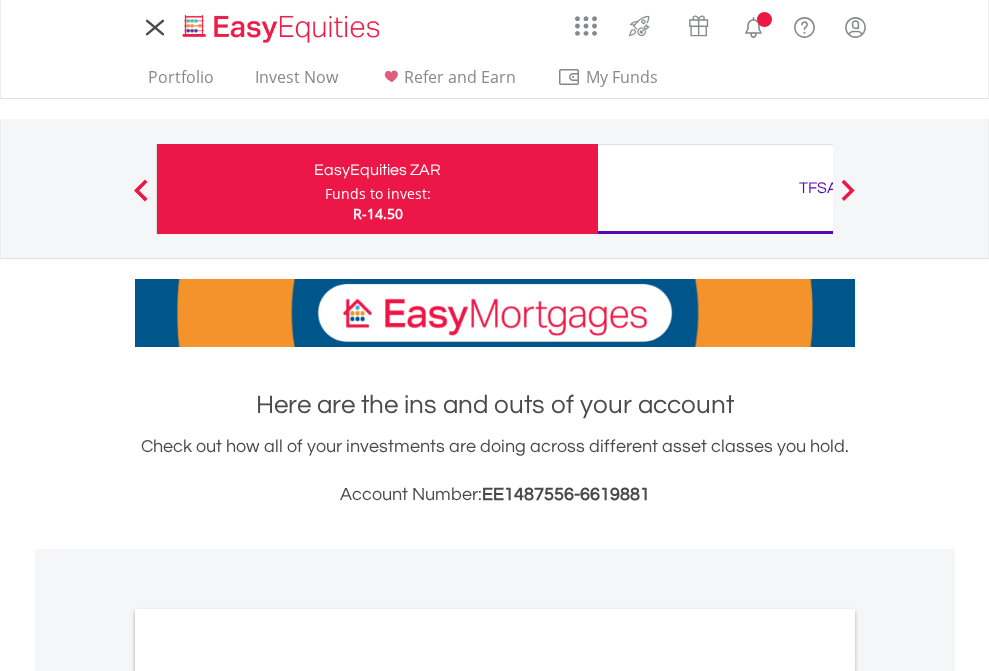 scroll, scrollTop: 0, scrollLeft: 0, axis: both 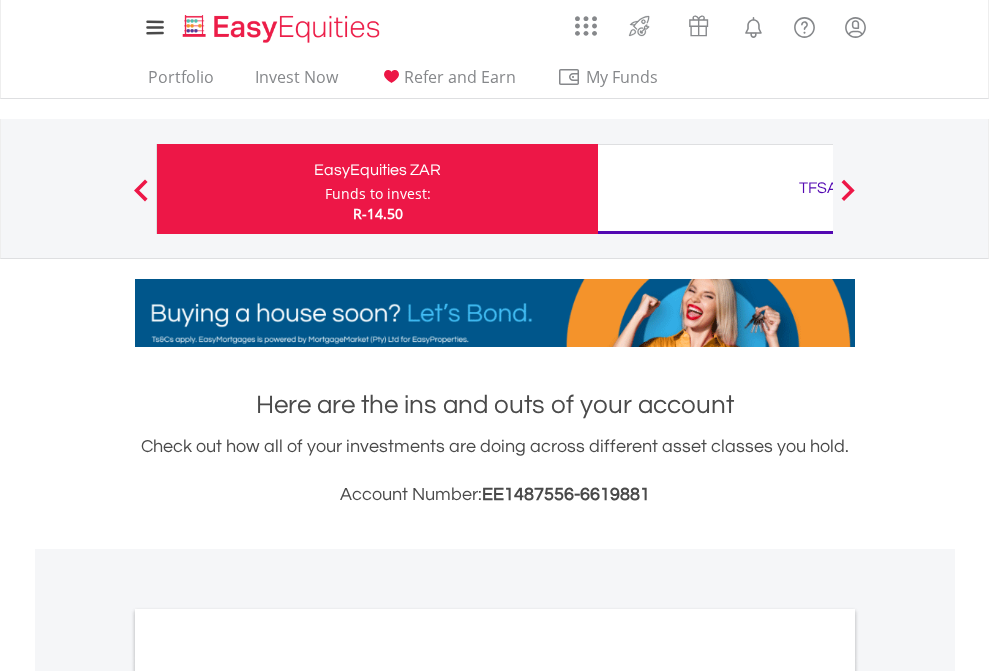 click on "Funds to invest:" at bounding box center [378, 194] 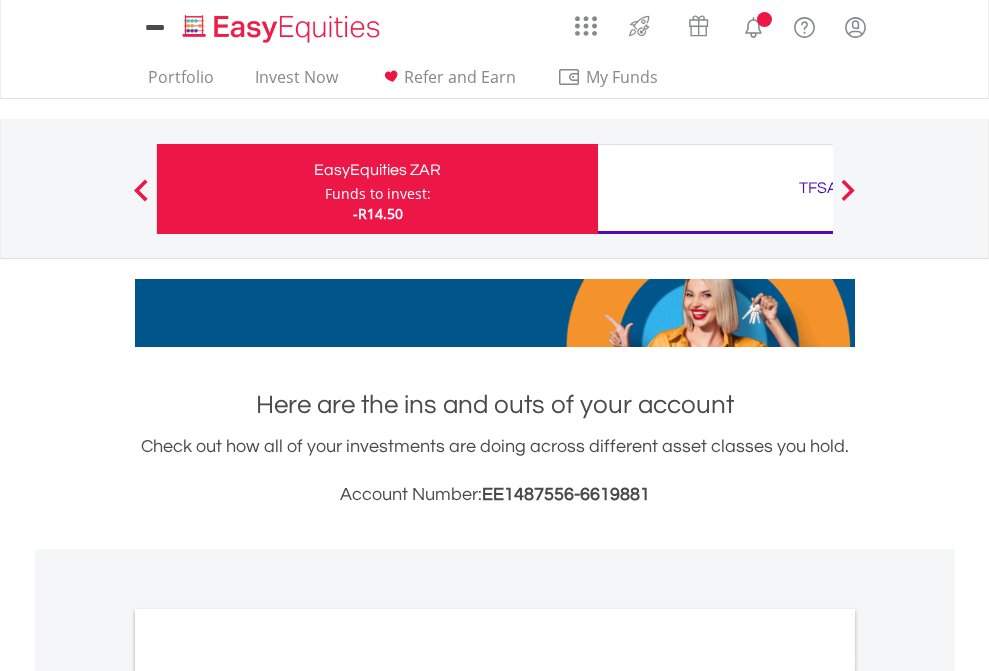 scroll, scrollTop: 0, scrollLeft: 0, axis: both 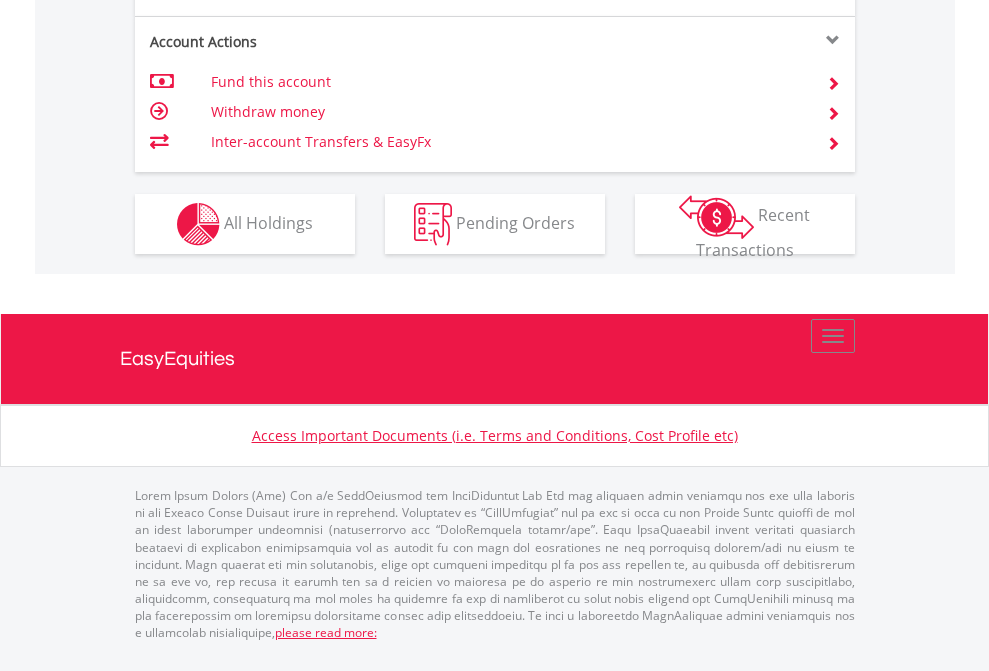click on "Investment types" at bounding box center [706, -337] 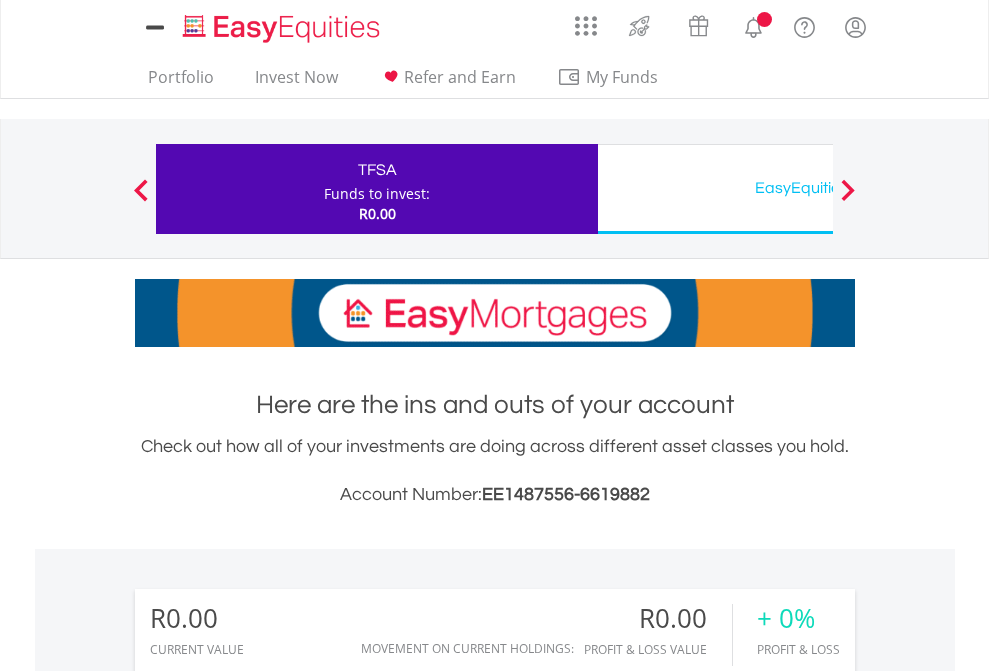 scroll, scrollTop: 0, scrollLeft: 0, axis: both 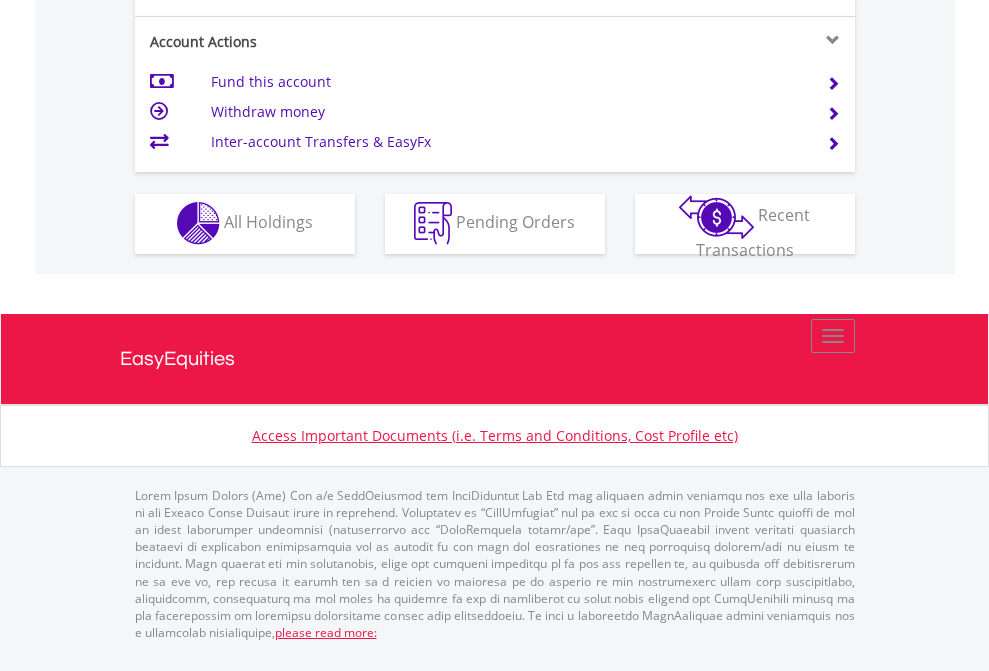 click on "Investment types" at bounding box center [706, -353] 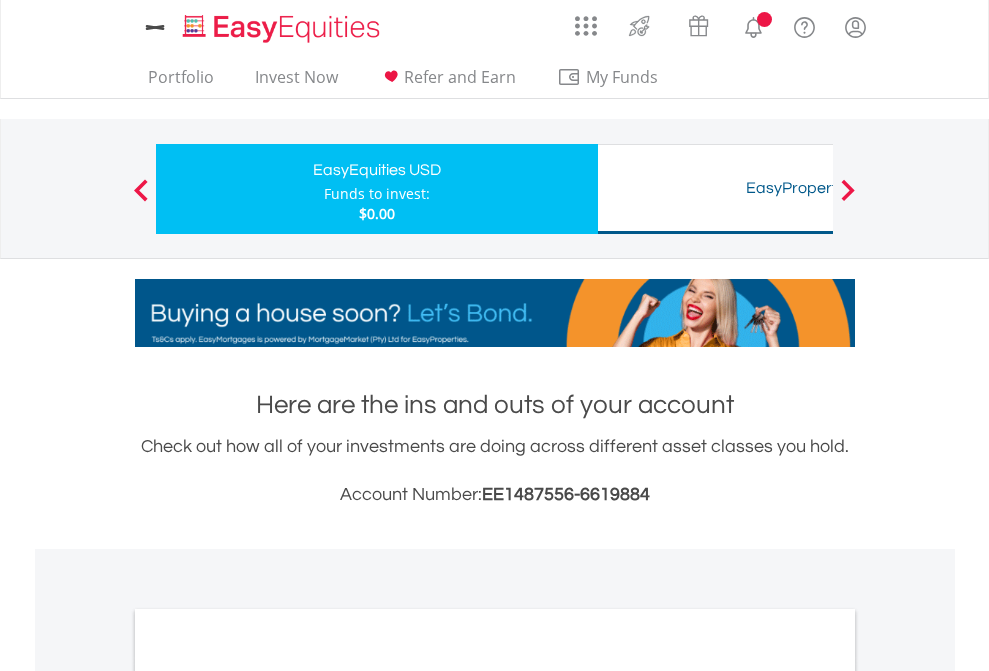 scroll, scrollTop: 0, scrollLeft: 0, axis: both 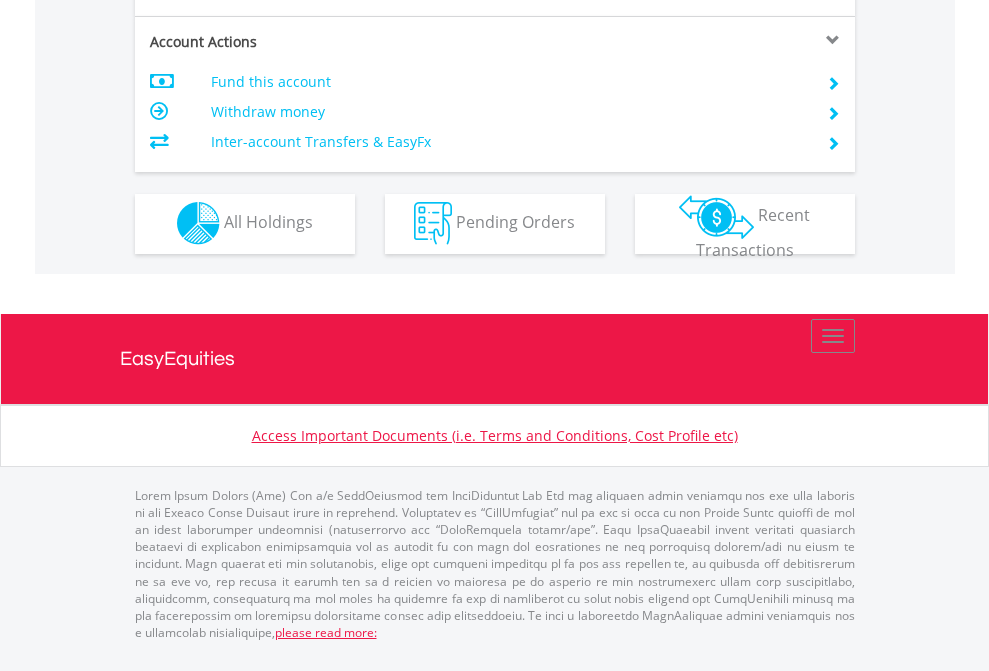 click on "Investment types" at bounding box center (706, -353) 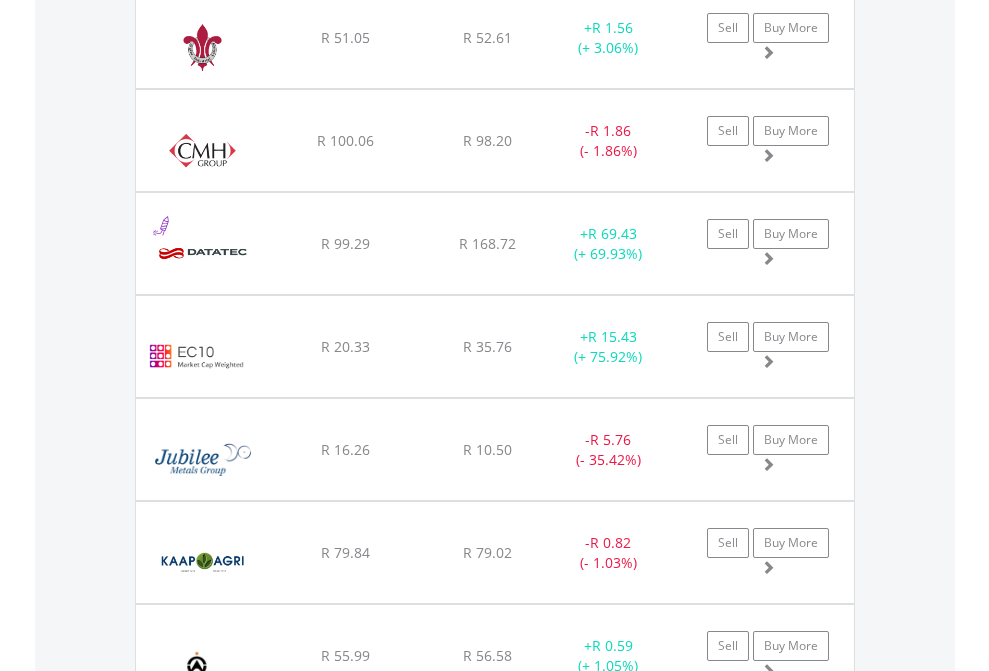 scroll, scrollTop: 2385, scrollLeft: 0, axis: vertical 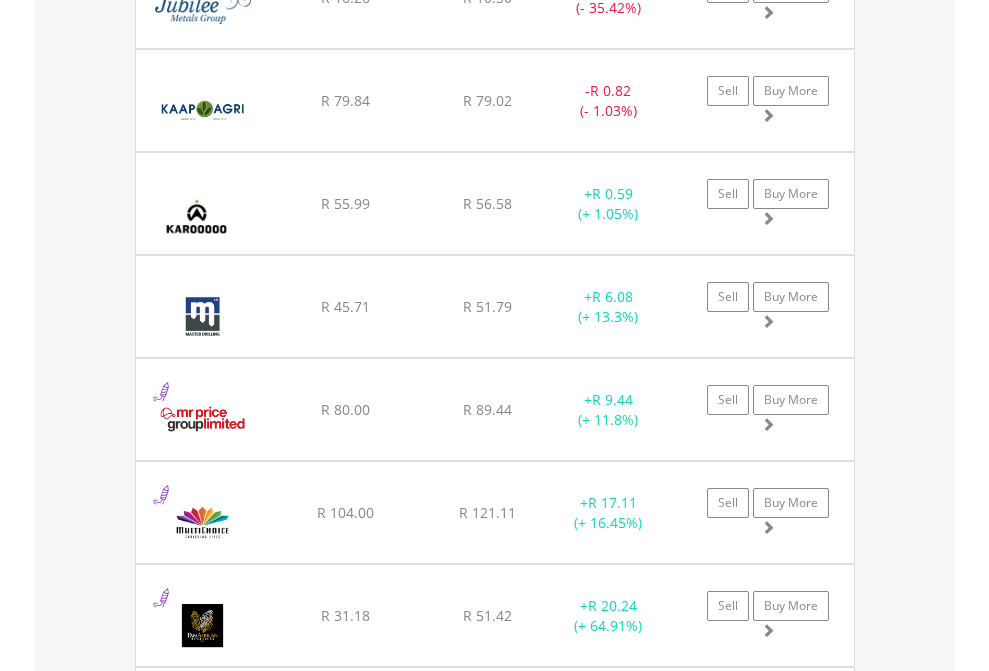 click on "TFSA" at bounding box center [818, -2197] 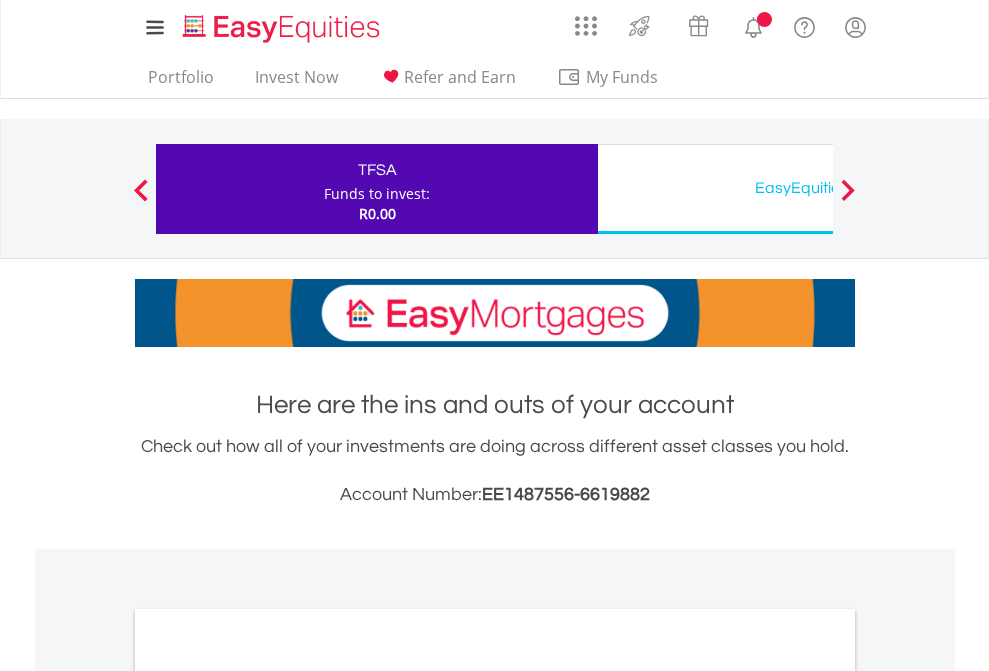 scroll, scrollTop: 1202, scrollLeft: 0, axis: vertical 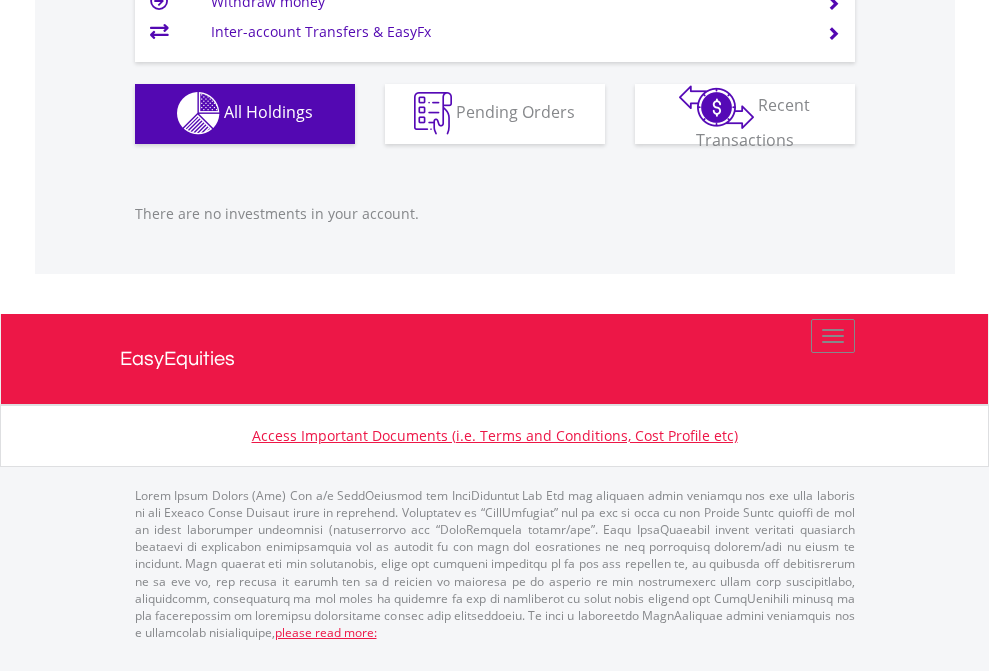 click on "EasyEquities USD" at bounding box center [818, -1142] 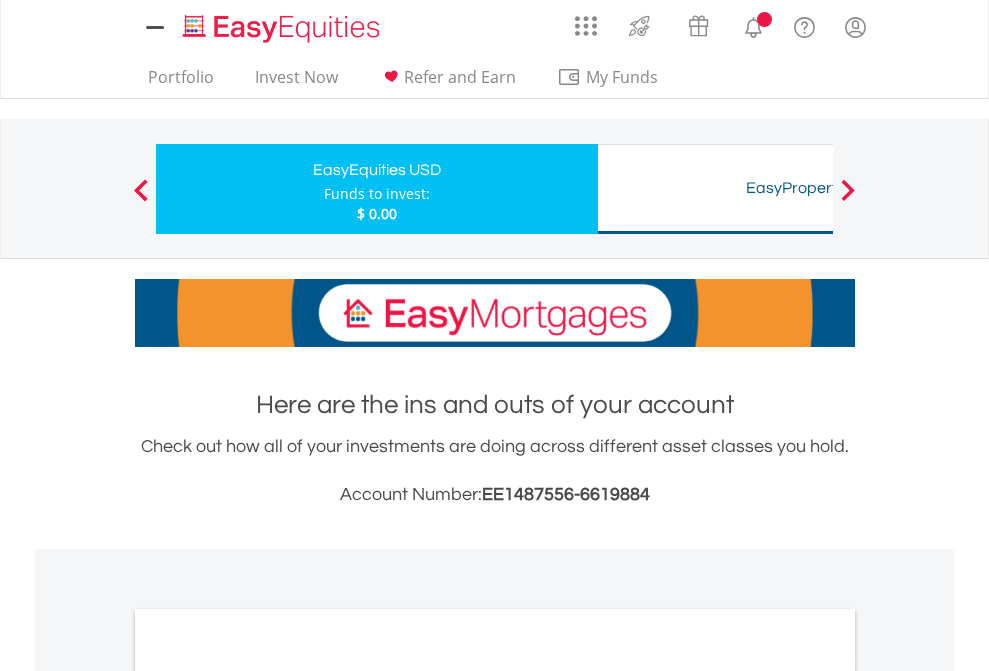 scroll, scrollTop: 0, scrollLeft: 0, axis: both 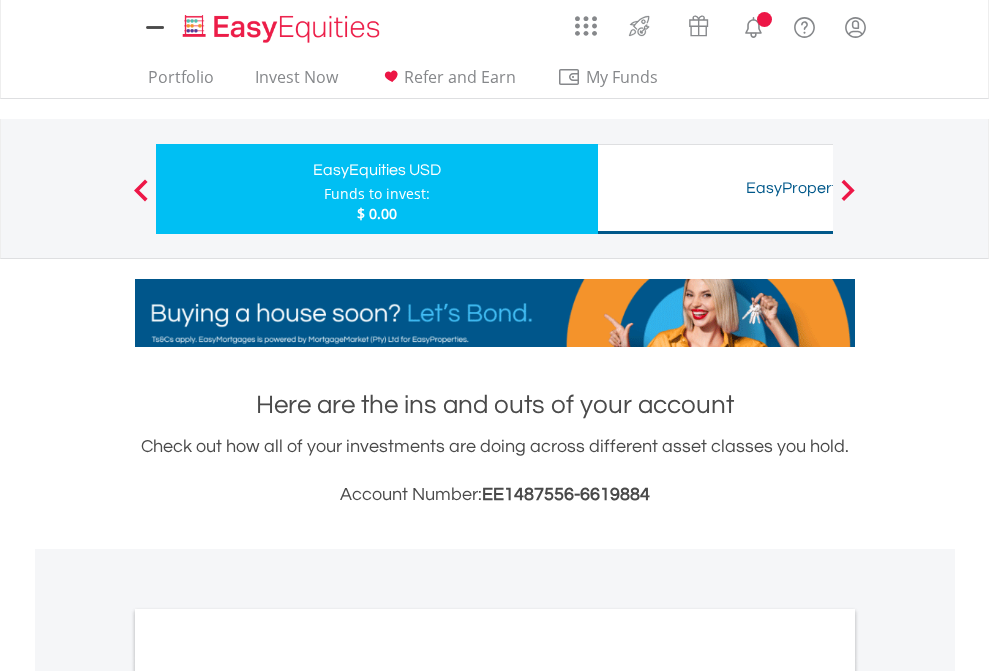click on "All Holdings" at bounding box center (268, 1096) 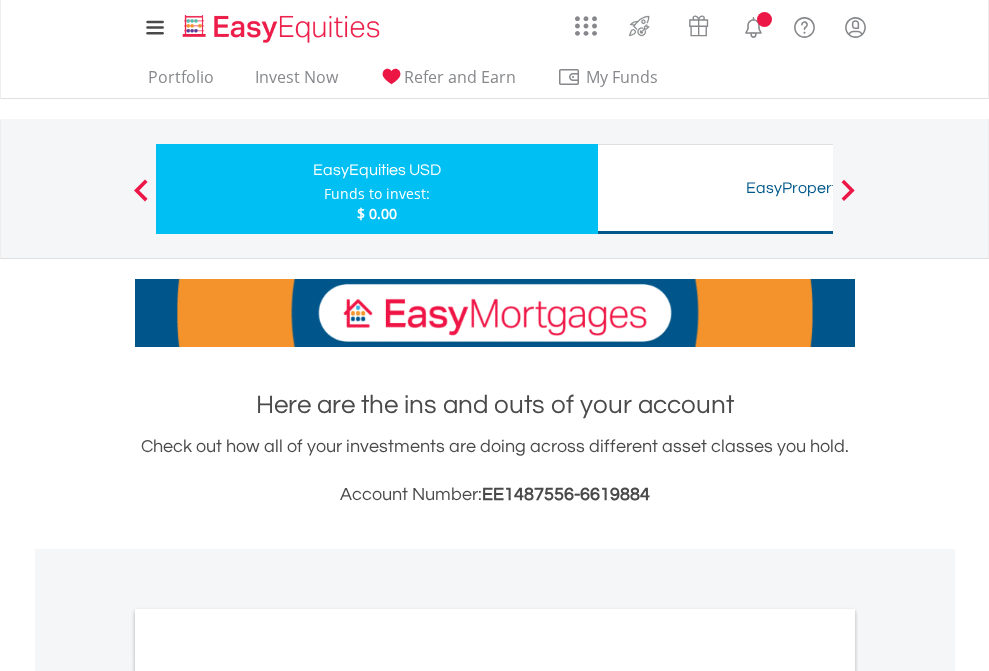 scroll, scrollTop: 1202, scrollLeft: 0, axis: vertical 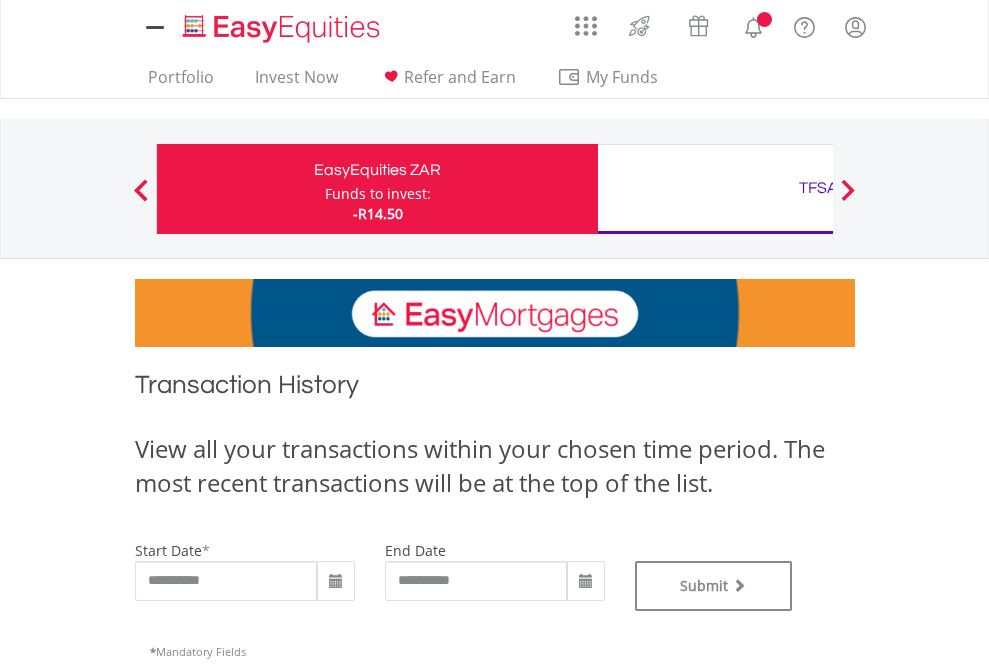 type on "**********" 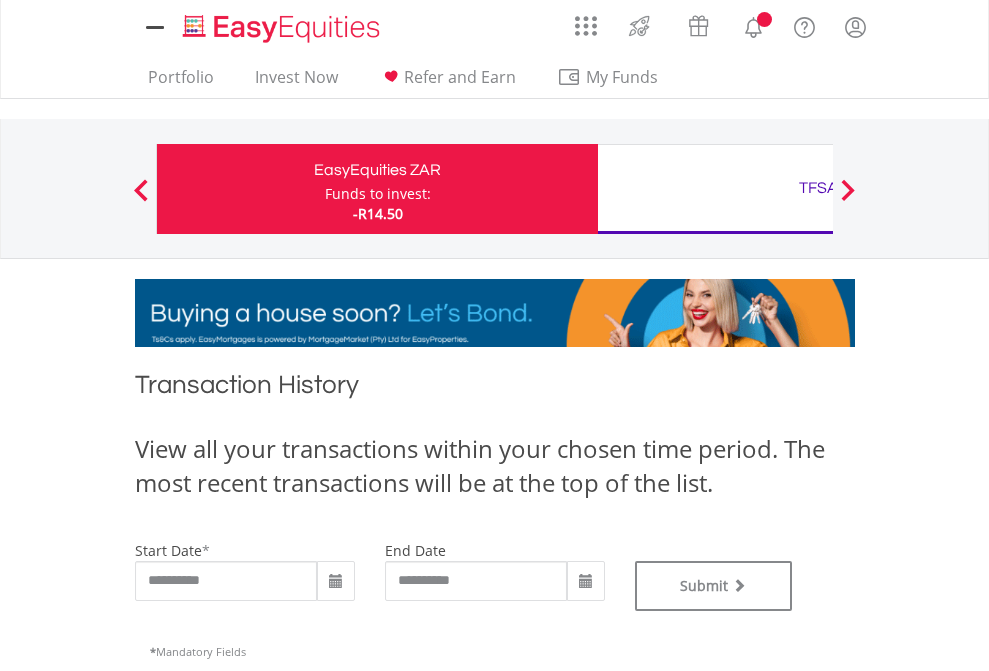 type on "**********" 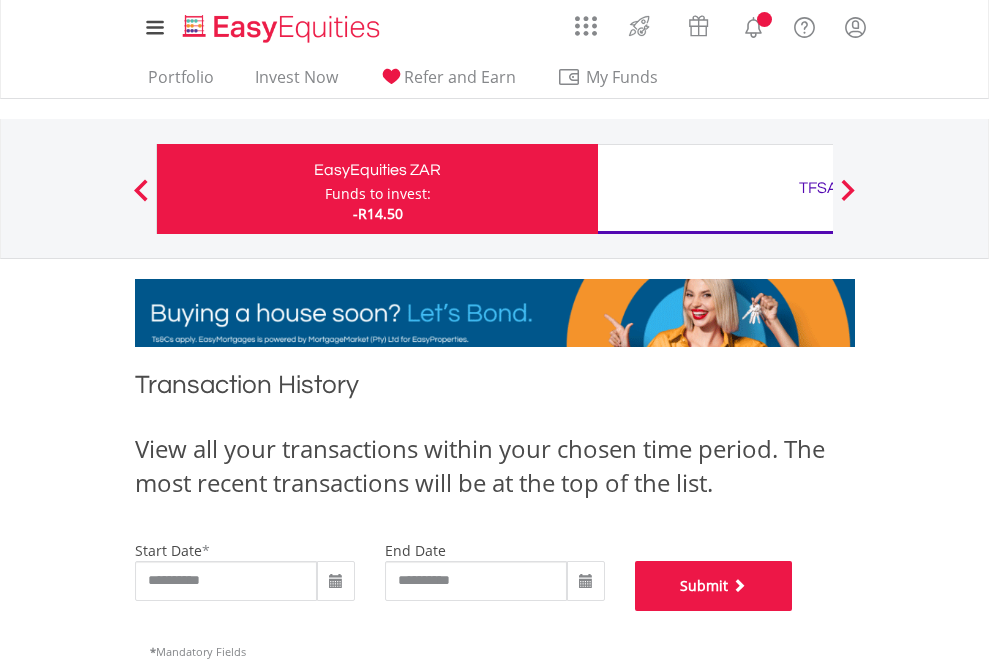 click on "Submit" at bounding box center (714, 586) 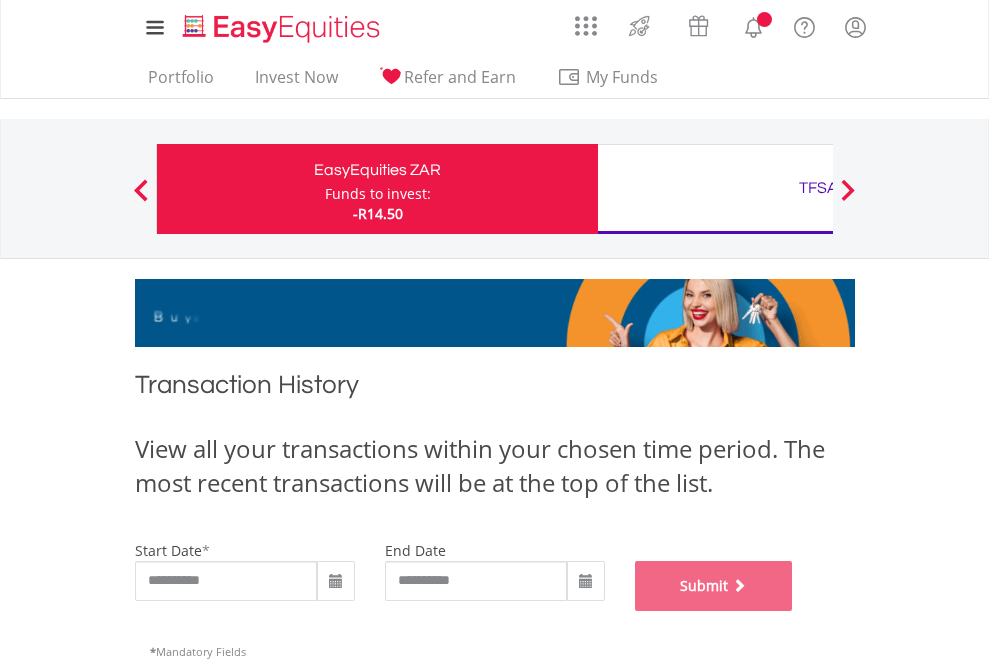 scroll, scrollTop: 811, scrollLeft: 0, axis: vertical 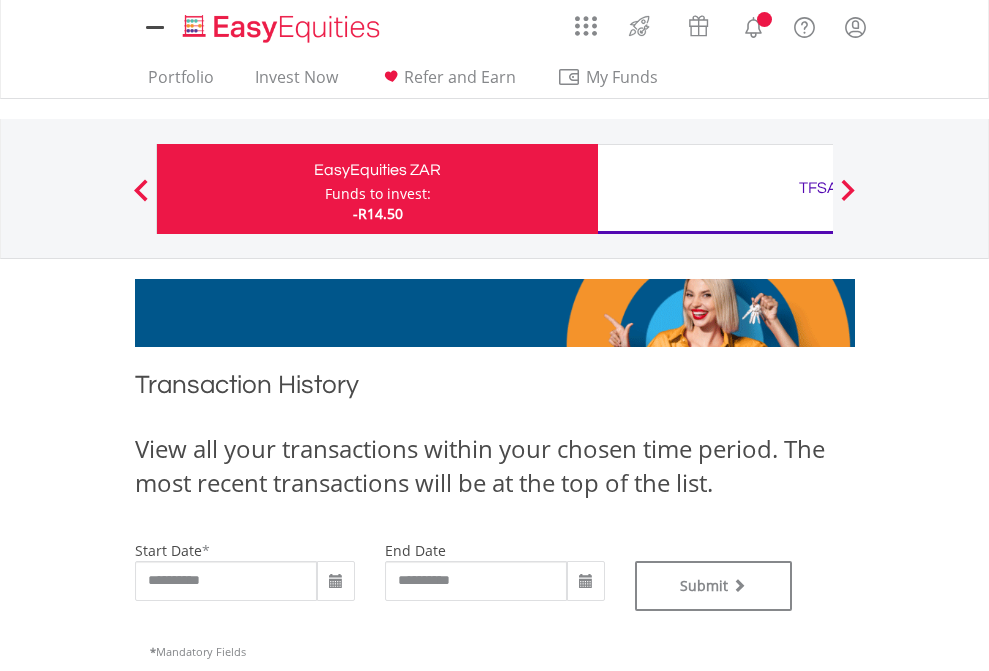 click on "TFSA" at bounding box center (818, 188) 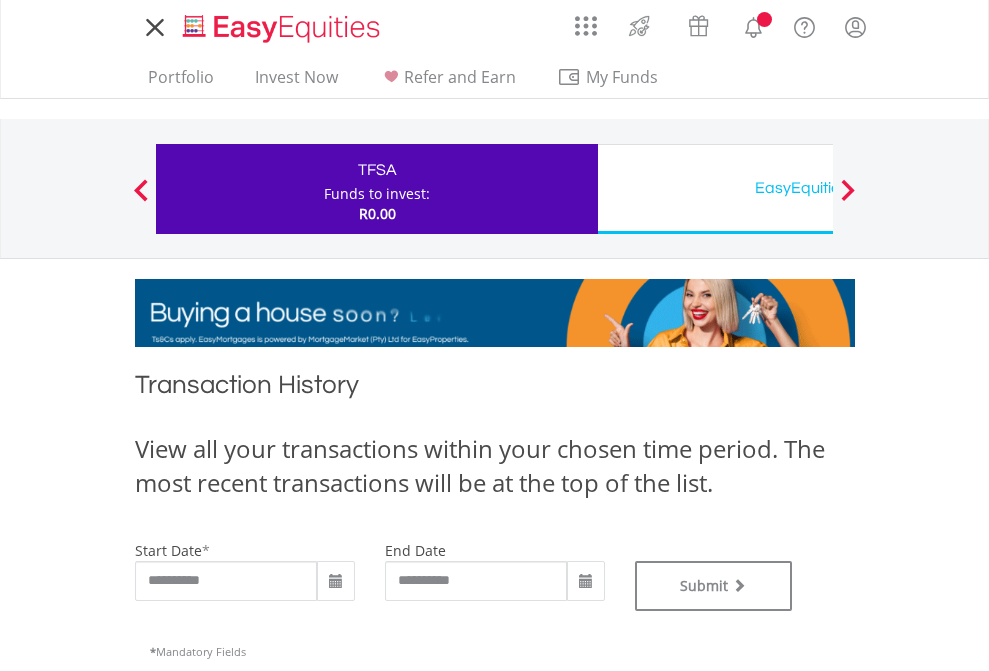 scroll, scrollTop: 0, scrollLeft: 0, axis: both 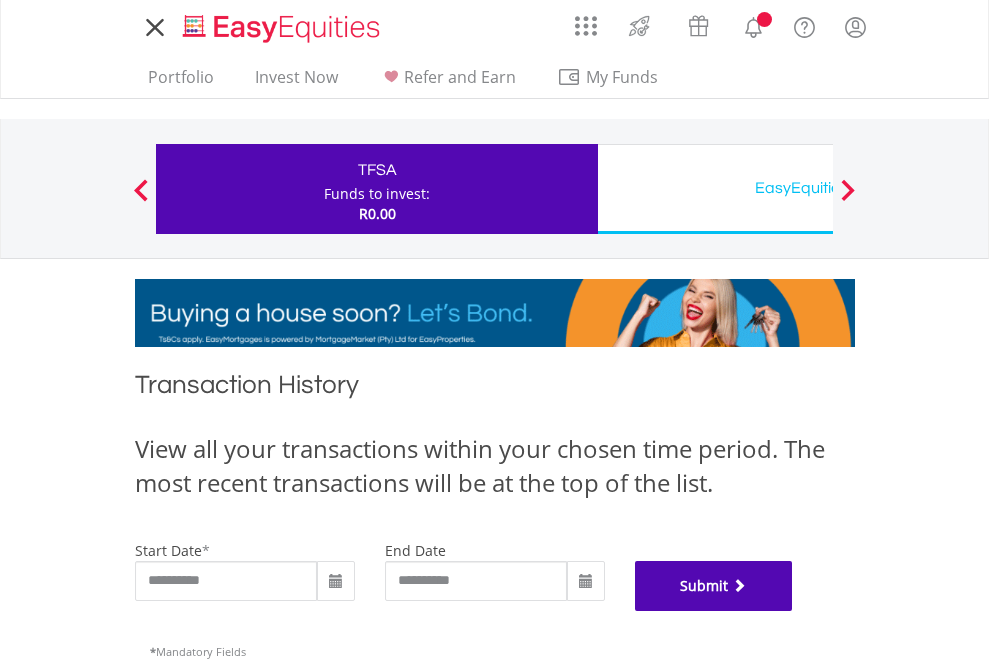 click on "Submit" at bounding box center (714, 586) 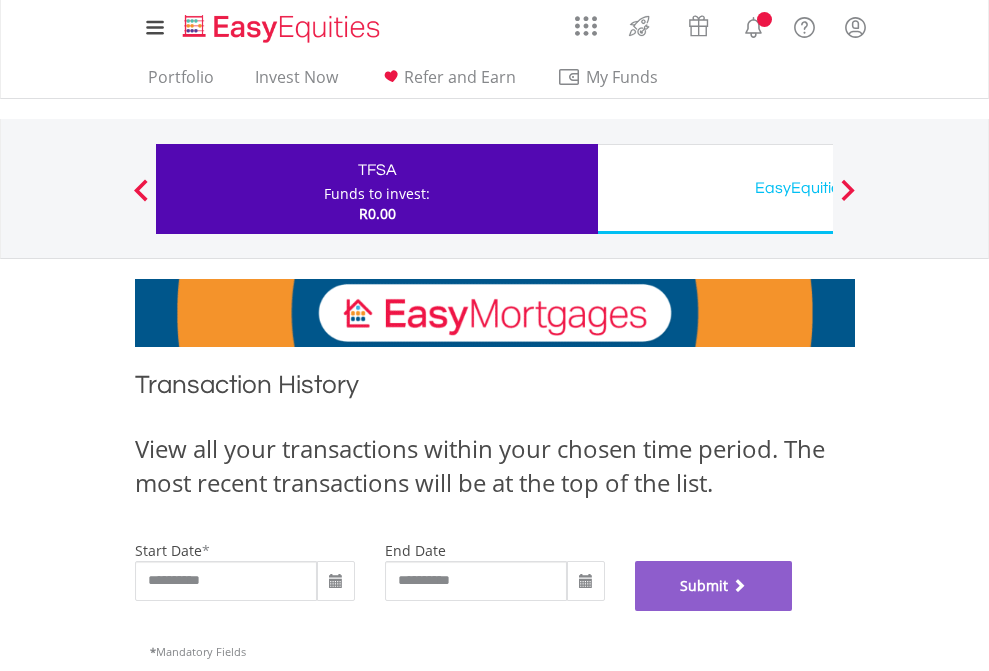 scroll, scrollTop: 811, scrollLeft: 0, axis: vertical 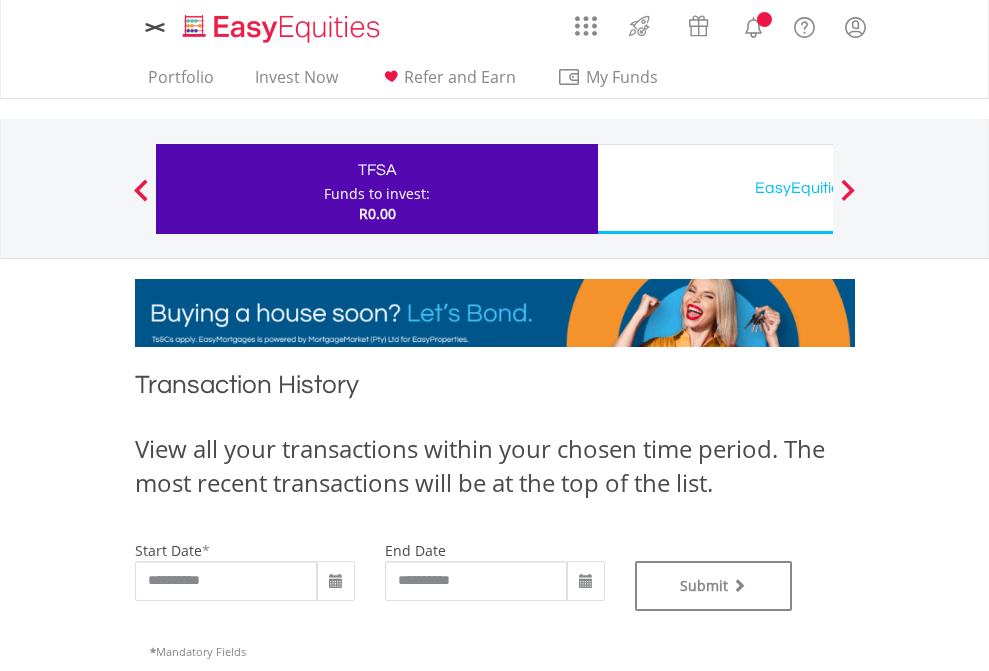 click on "EasyEquities USD" at bounding box center [818, 188] 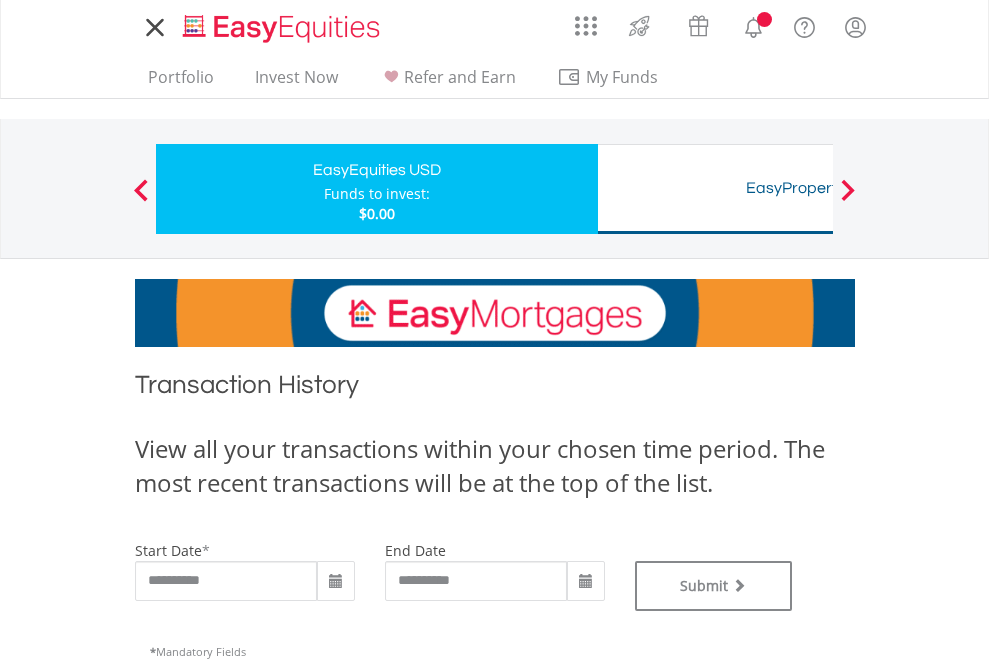 scroll, scrollTop: 0, scrollLeft: 0, axis: both 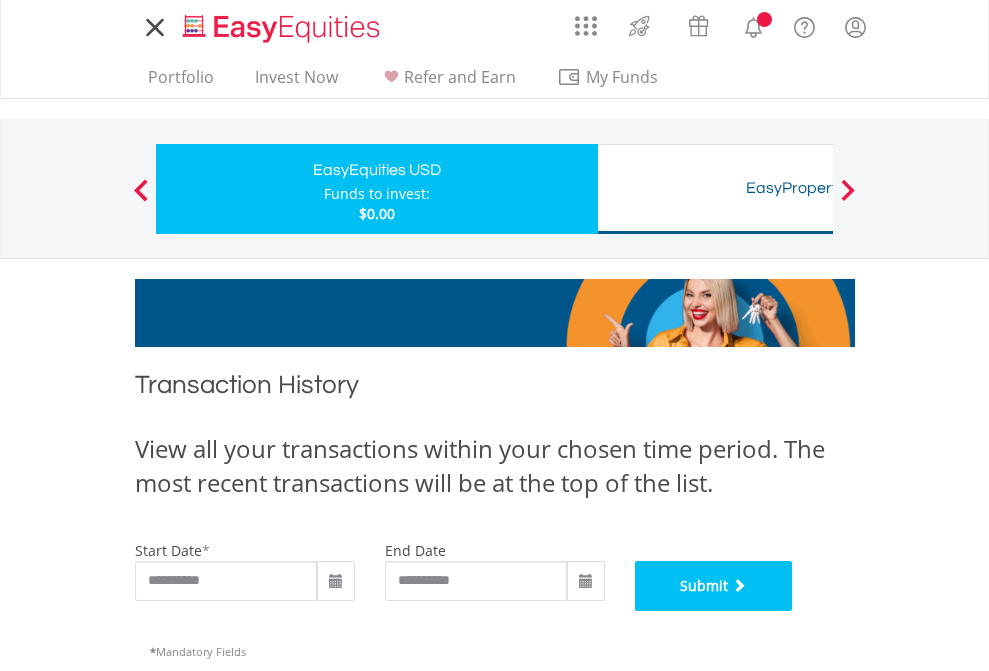 click on "Submit" at bounding box center (714, 586) 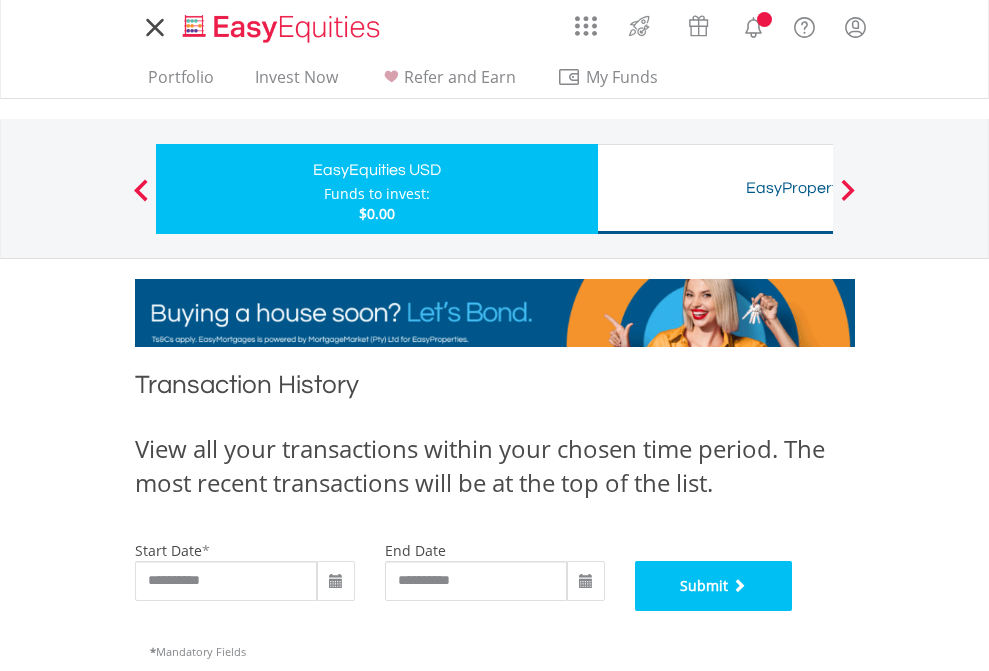 scroll, scrollTop: 811, scrollLeft: 0, axis: vertical 